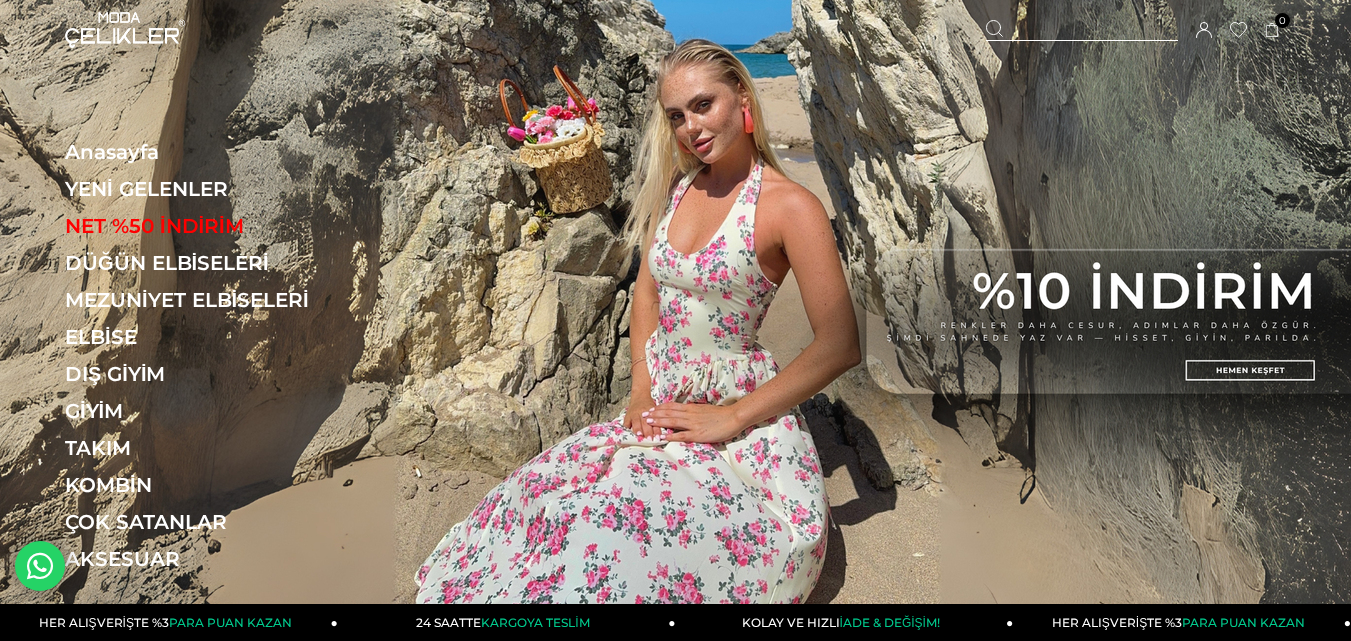 scroll, scrollTop: 0, scrollLeft: 0, axis: both 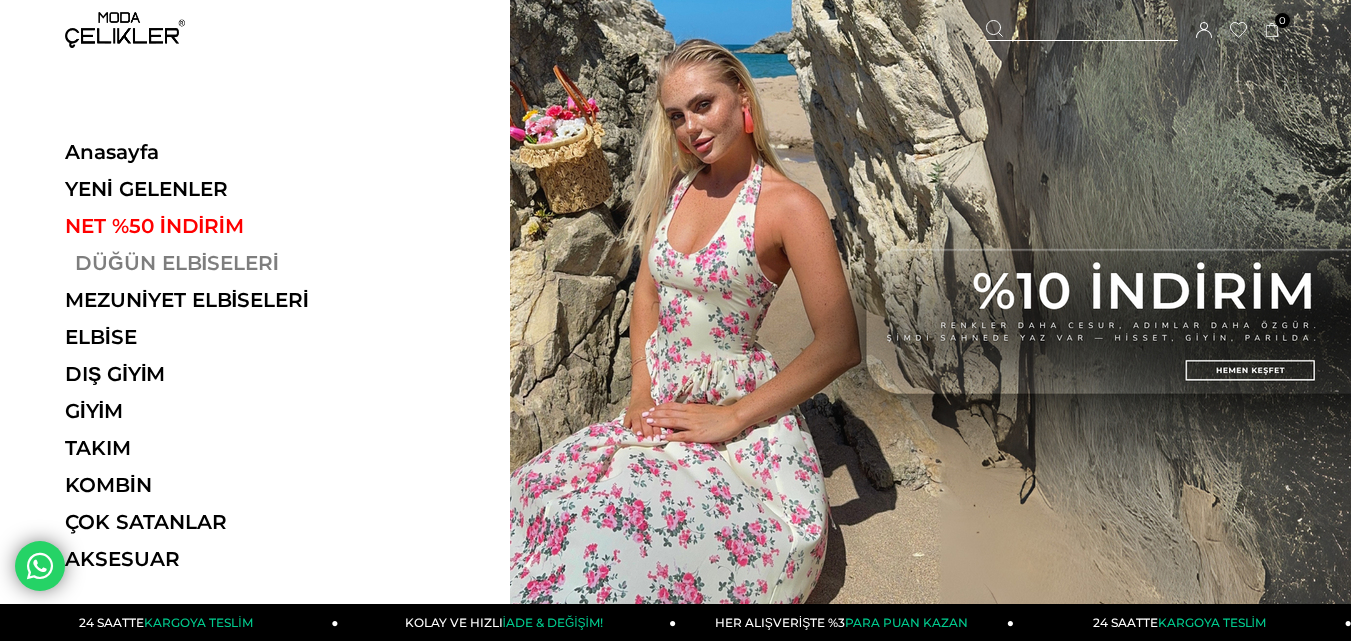 click on "DÜĞÜN ELBİSELERİ" at bounding box center (202, 263) 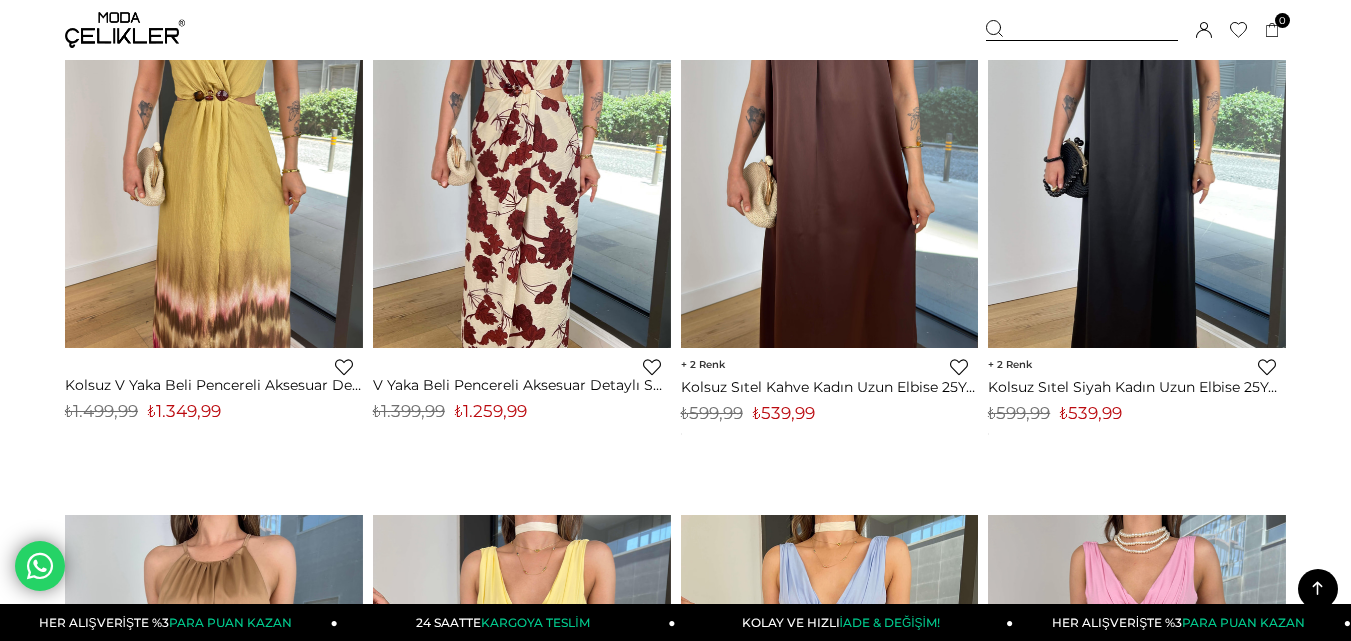 scroll, scrollTop: 388, scrollLeft: 0, axis: vertical 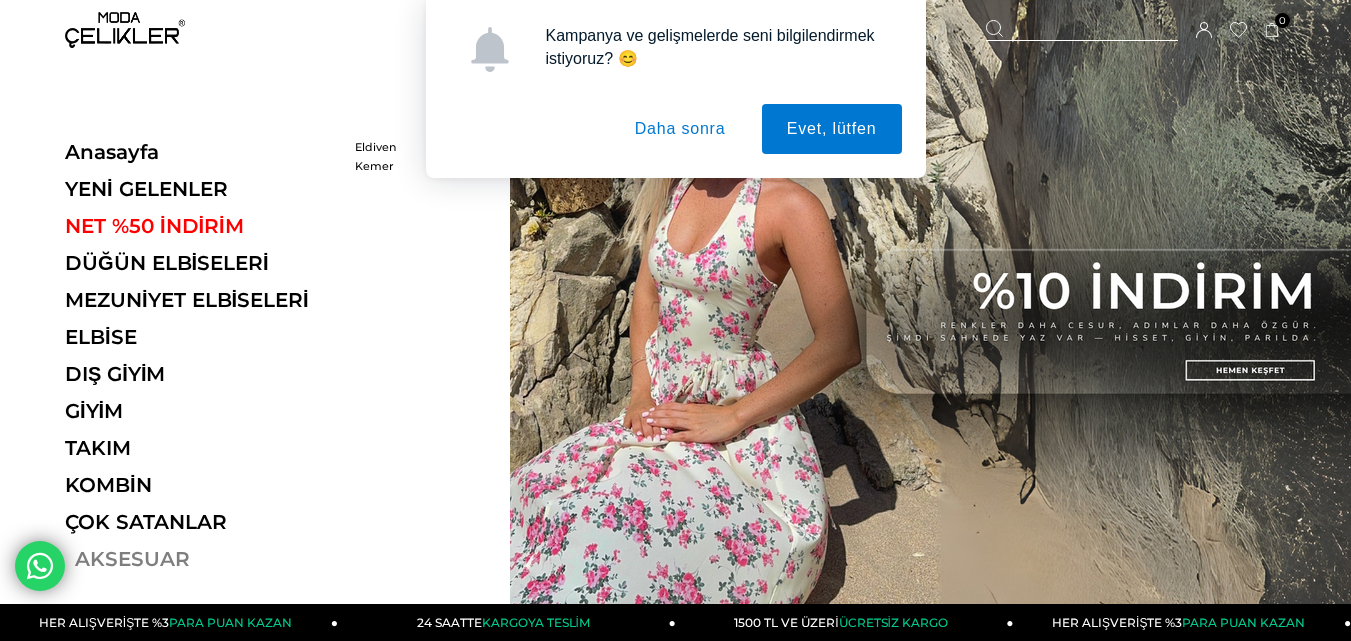 click on "AKSESUAR" at bounding box center (202, 559) 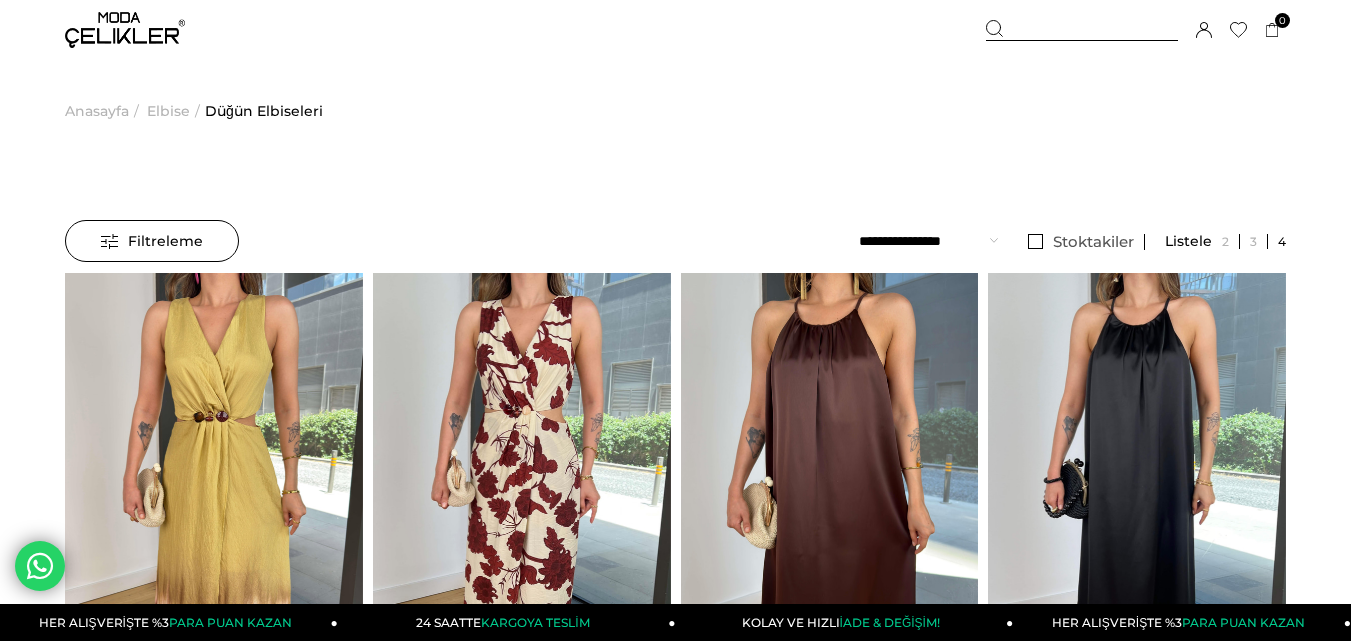 scroll, scrollTop: 0, scrollLeft: 0, axis: both 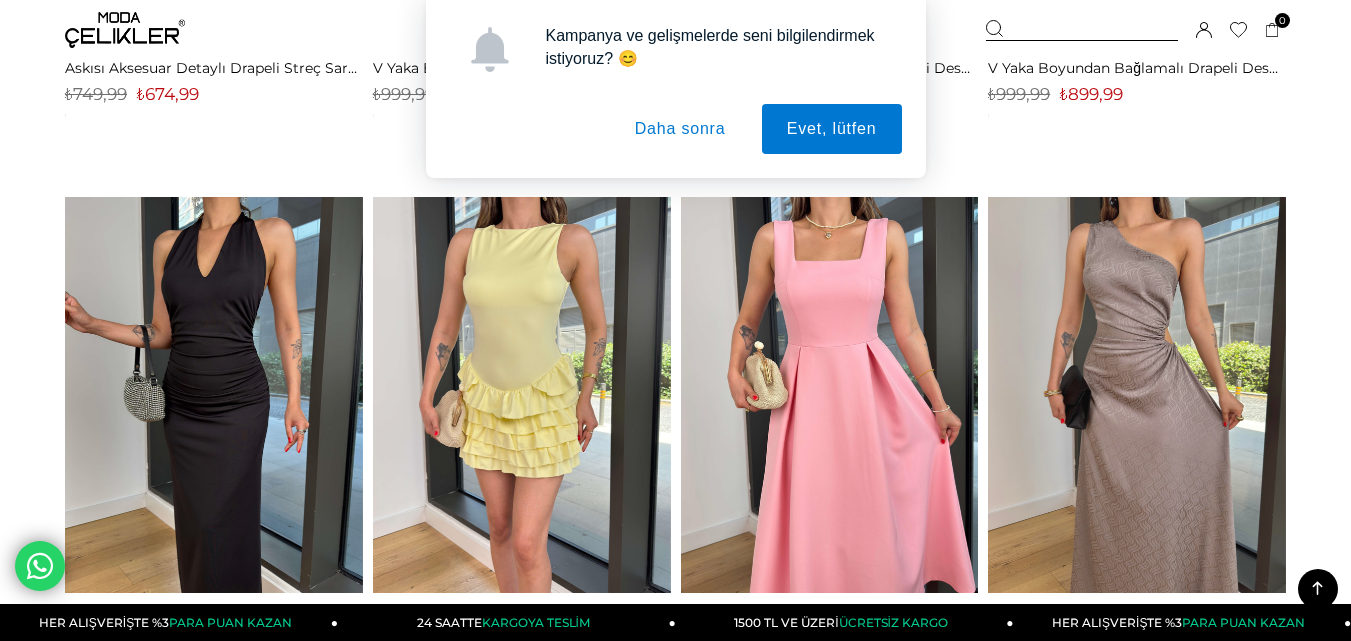 click on "Daha sonra" at bounding box center [680, 129] 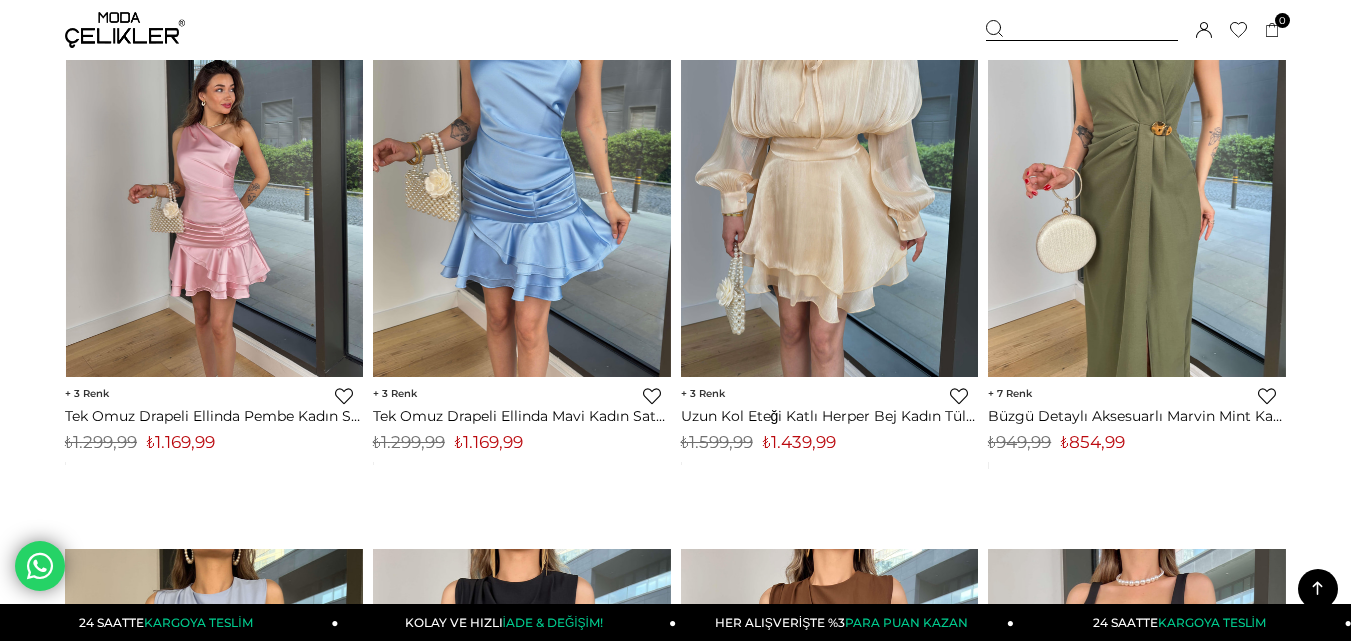 scroll, scrollTop: 9780, scrollLeft: 0, axis: vertical 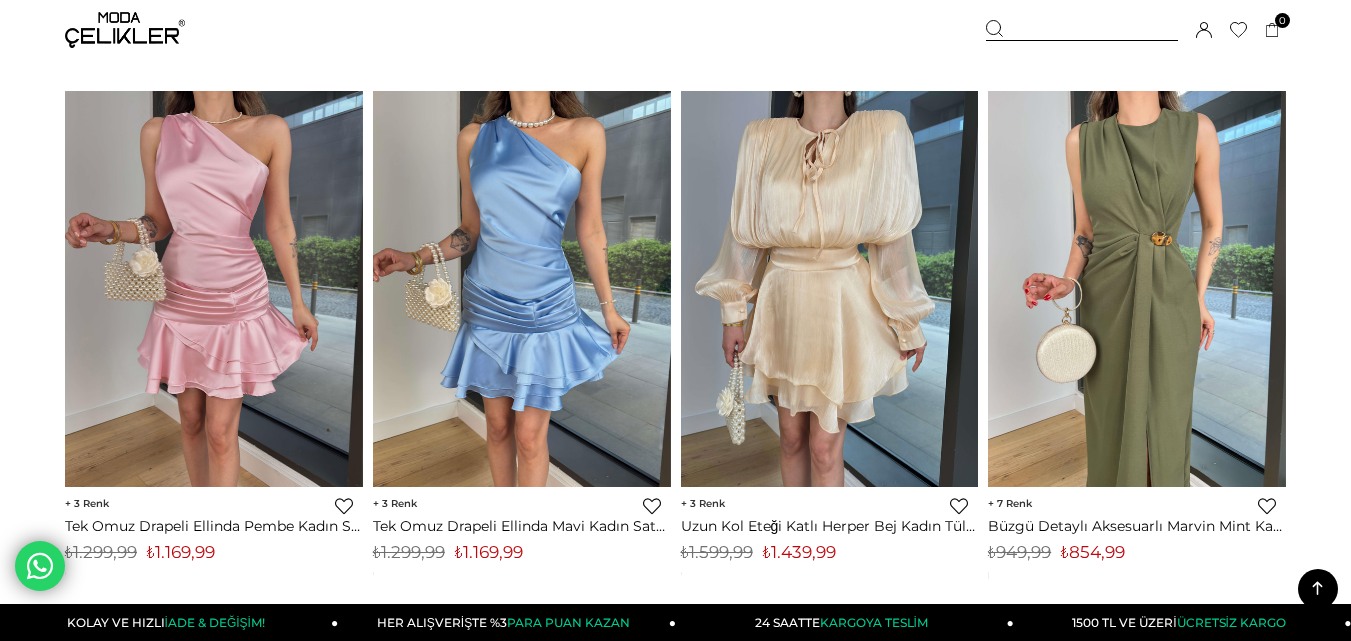 click at bounding box center (1317, 588) 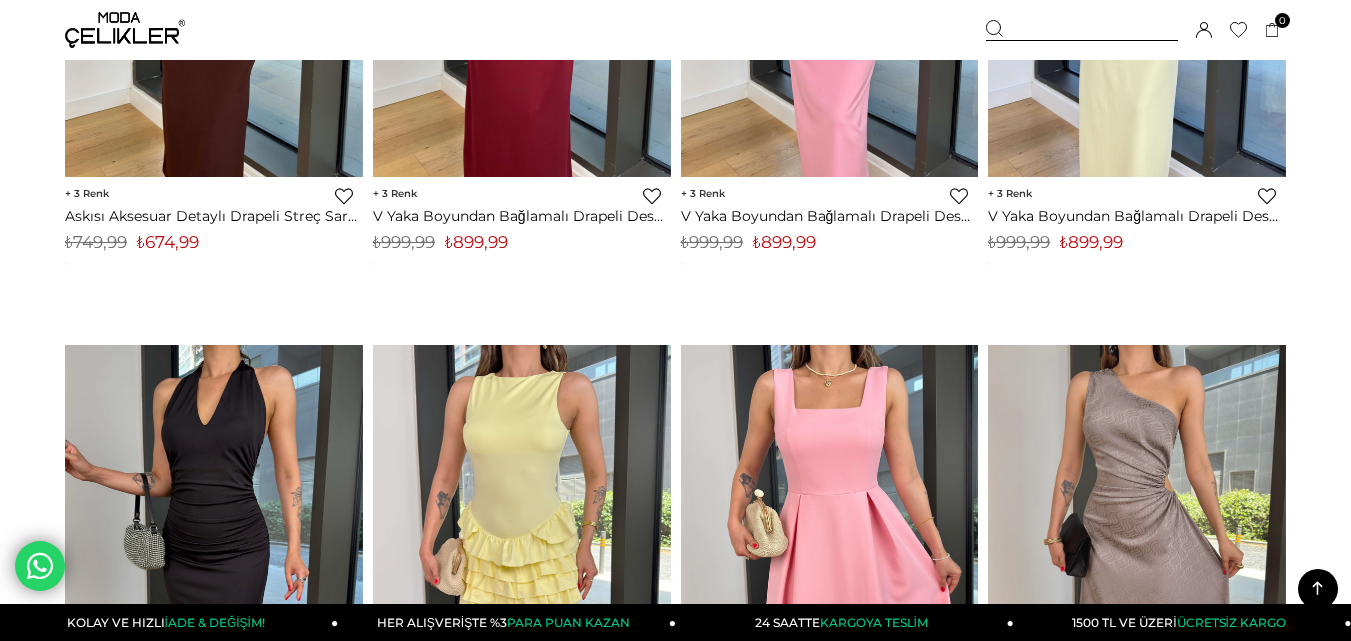 scroll, scrollTop: 0, scrollLeft: 0, axis: both 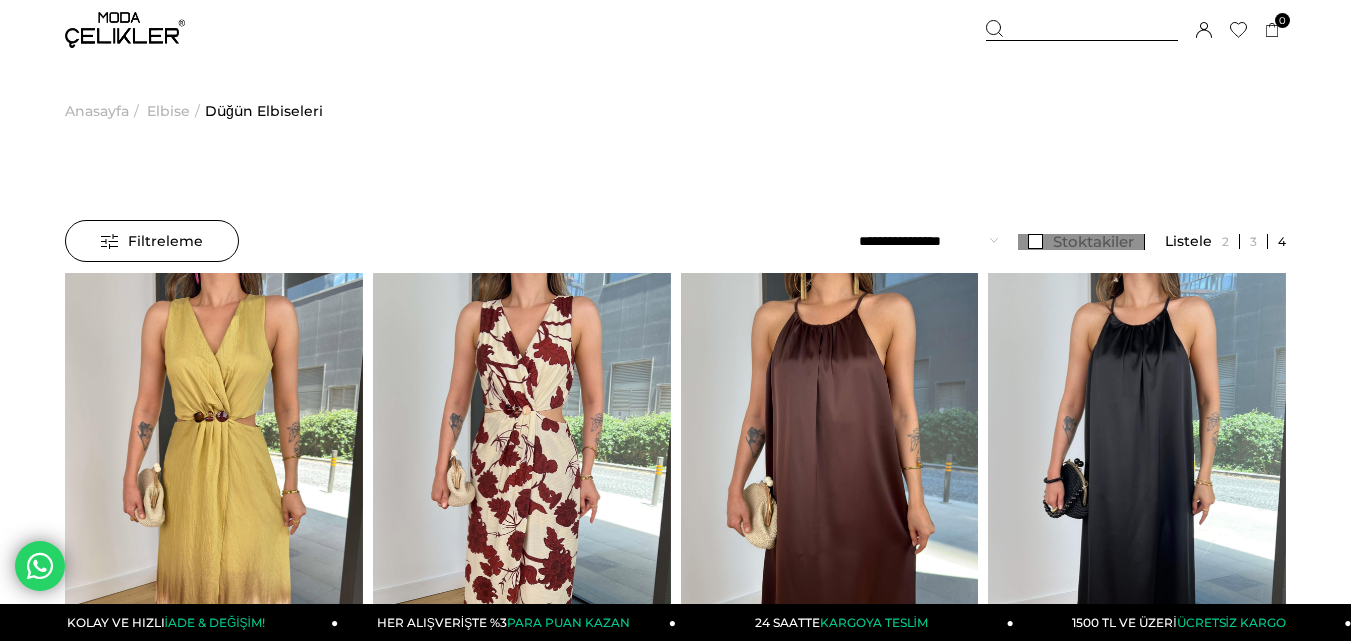 click on "Stoktakiler" at bounding box center (1081, 242) 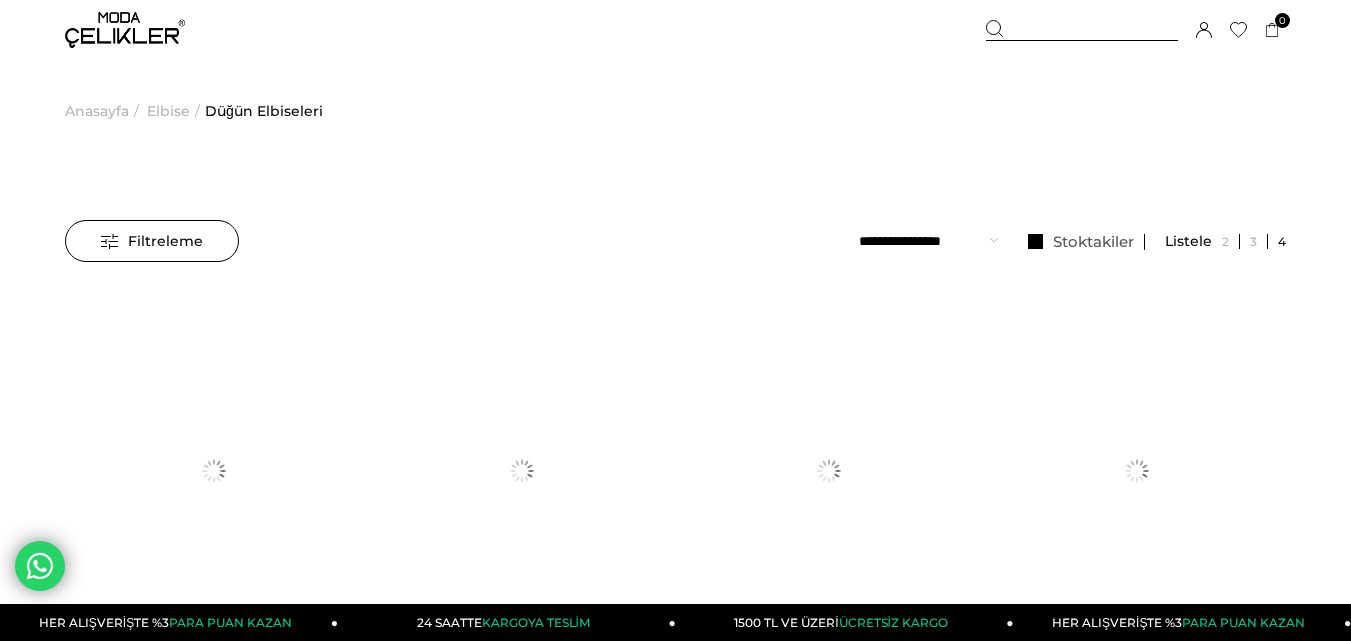 click on "Filtreleme" at bounding box center (152, 241) 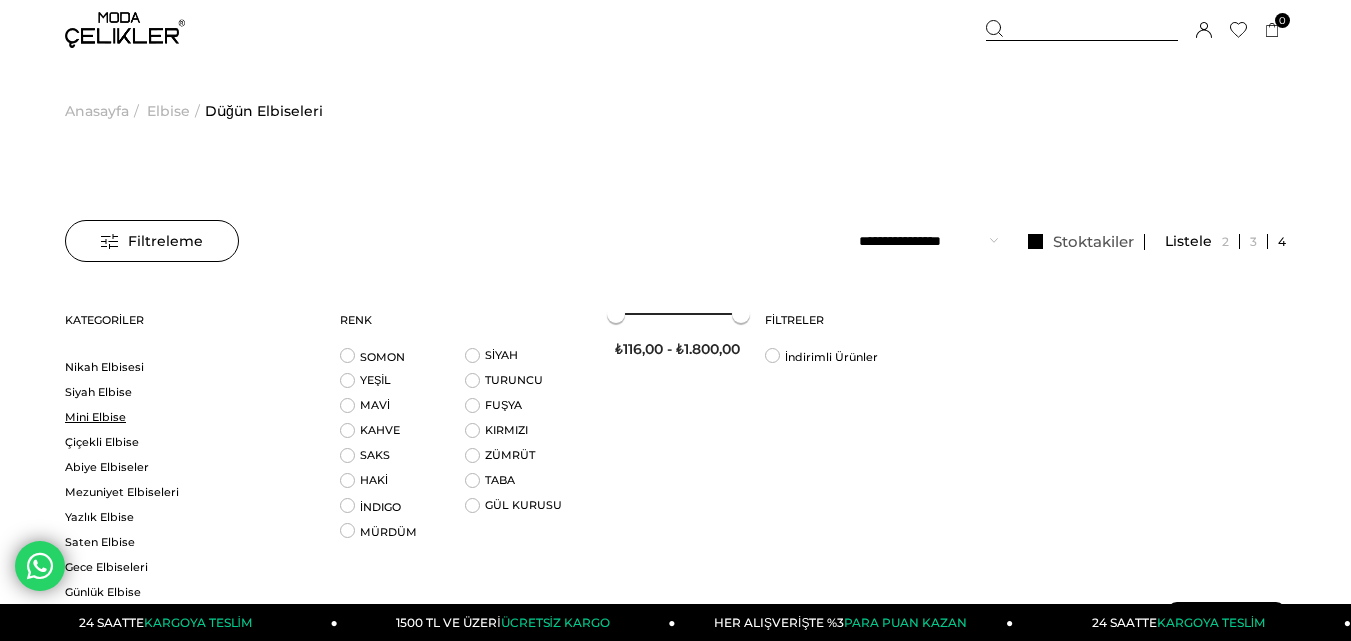 scroll, scrollTop: 1125, scrollLeft: 0, axis: vertical 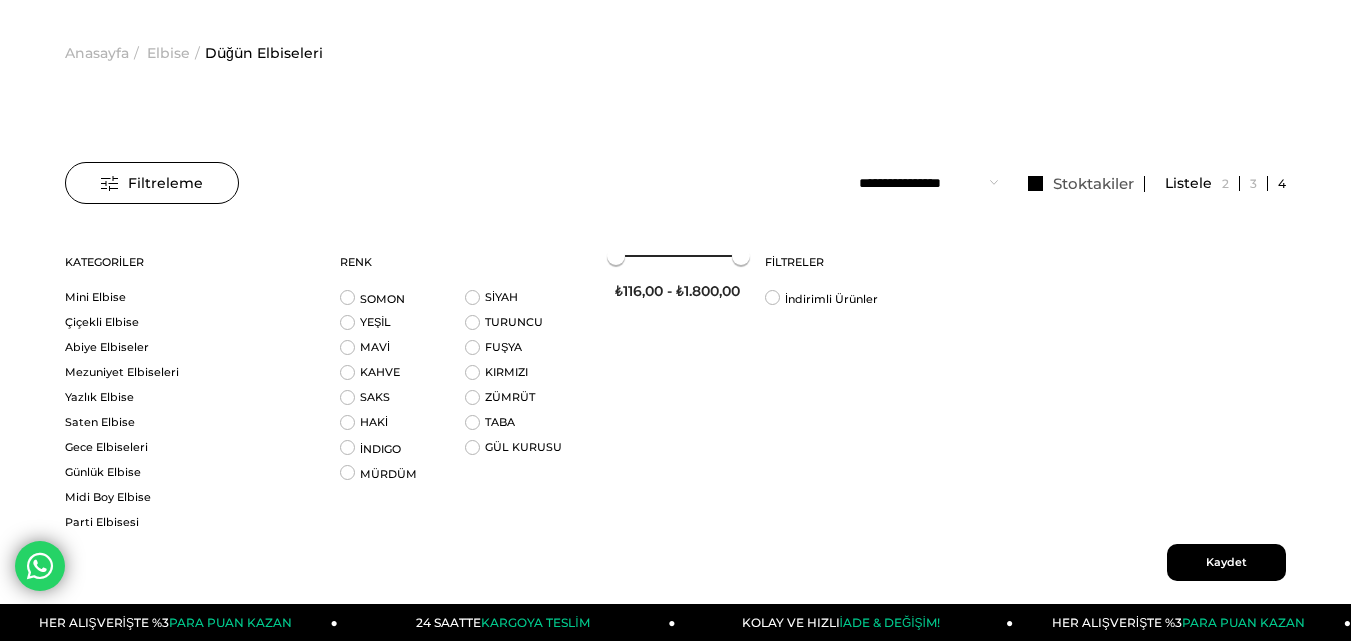 click on "Kaydet" at bounding box center (1226, 562) 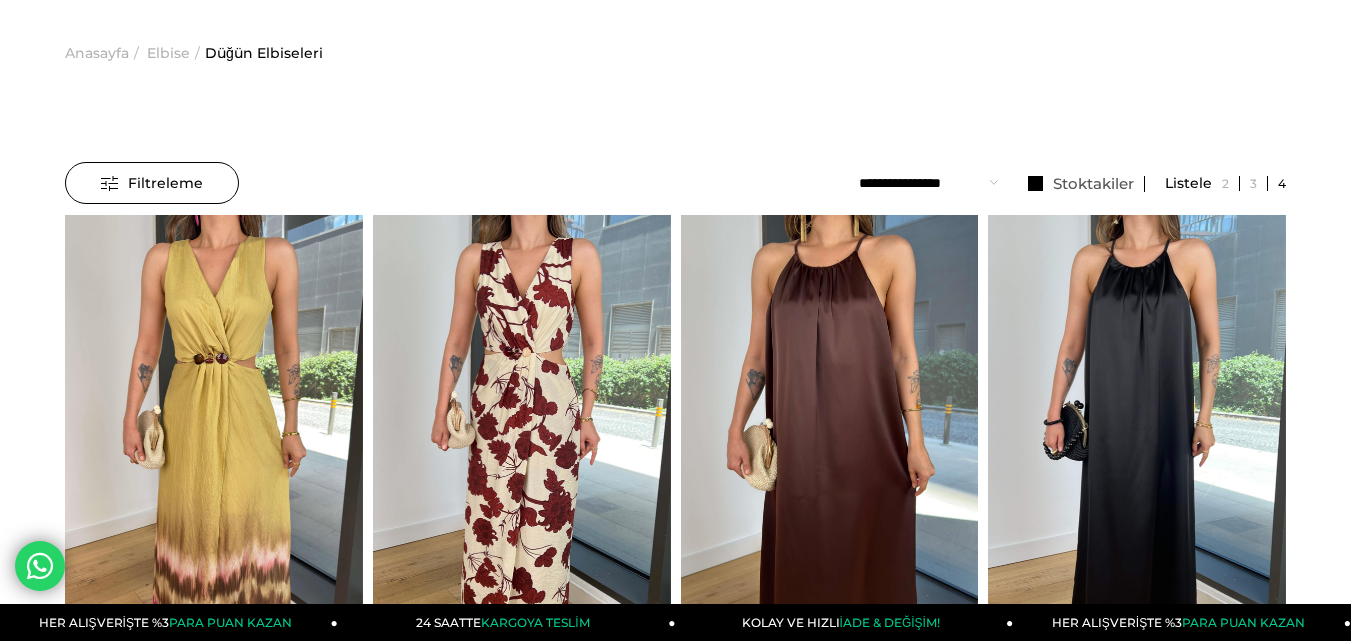 click on "**********" at bounding box center (928, 183) 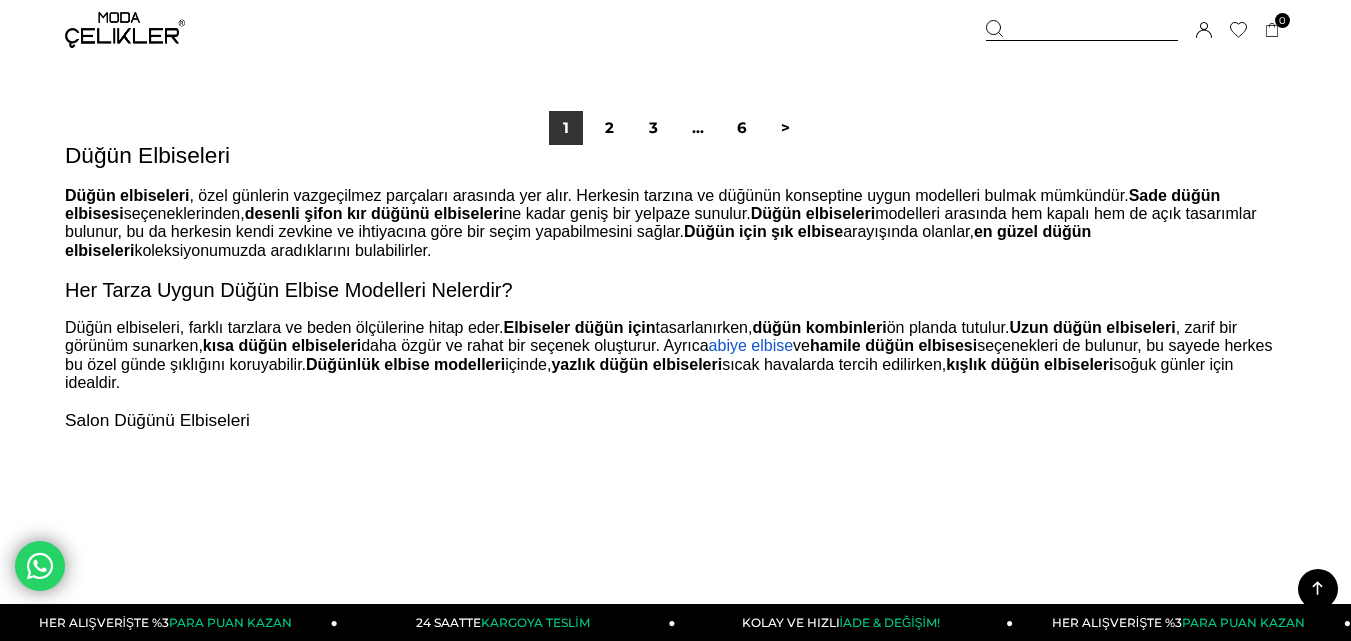 scroll, scrollTop: 11551, scrollLeft: 0, axis: vertical 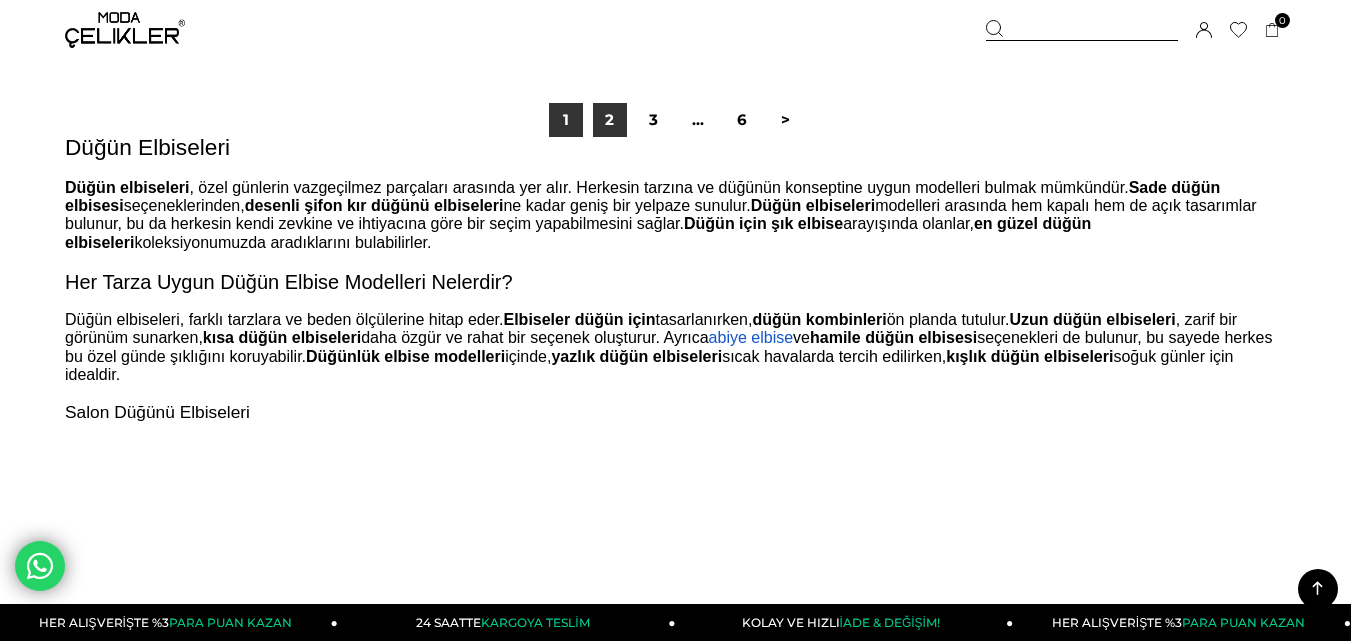 click on "2" at bounding box center (610, 120) 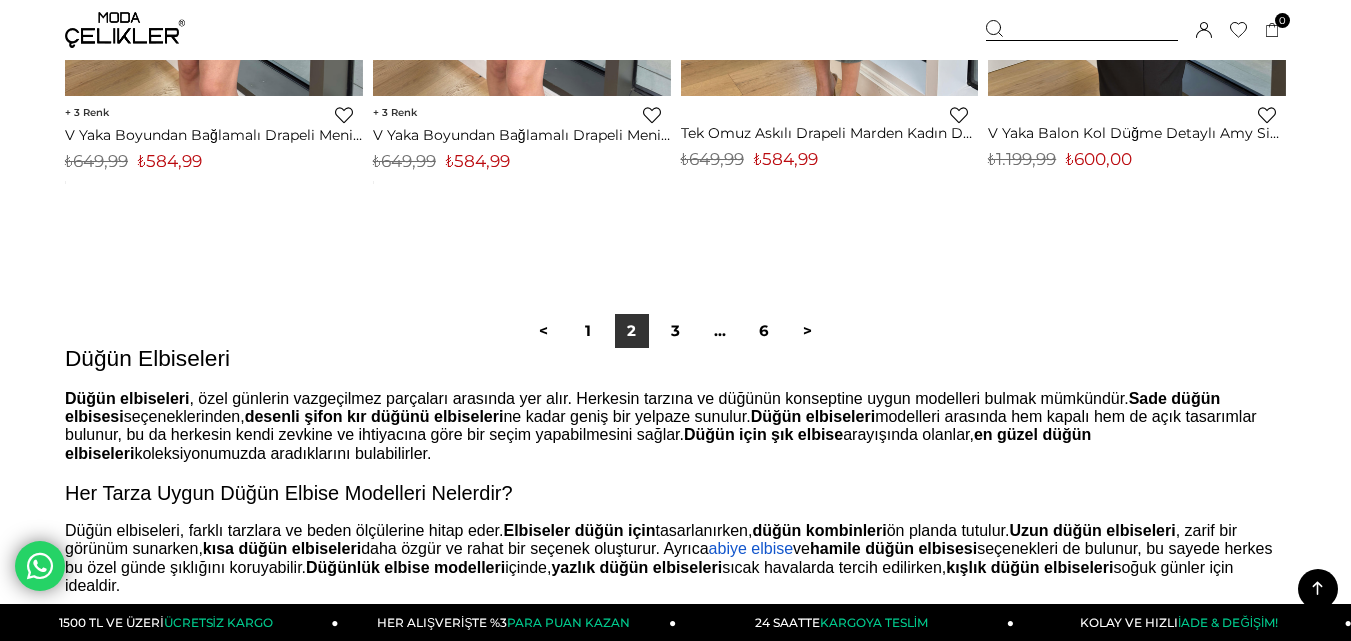 scroll, scrollTop: 11320, scrollLeft: 0, axis: vertical 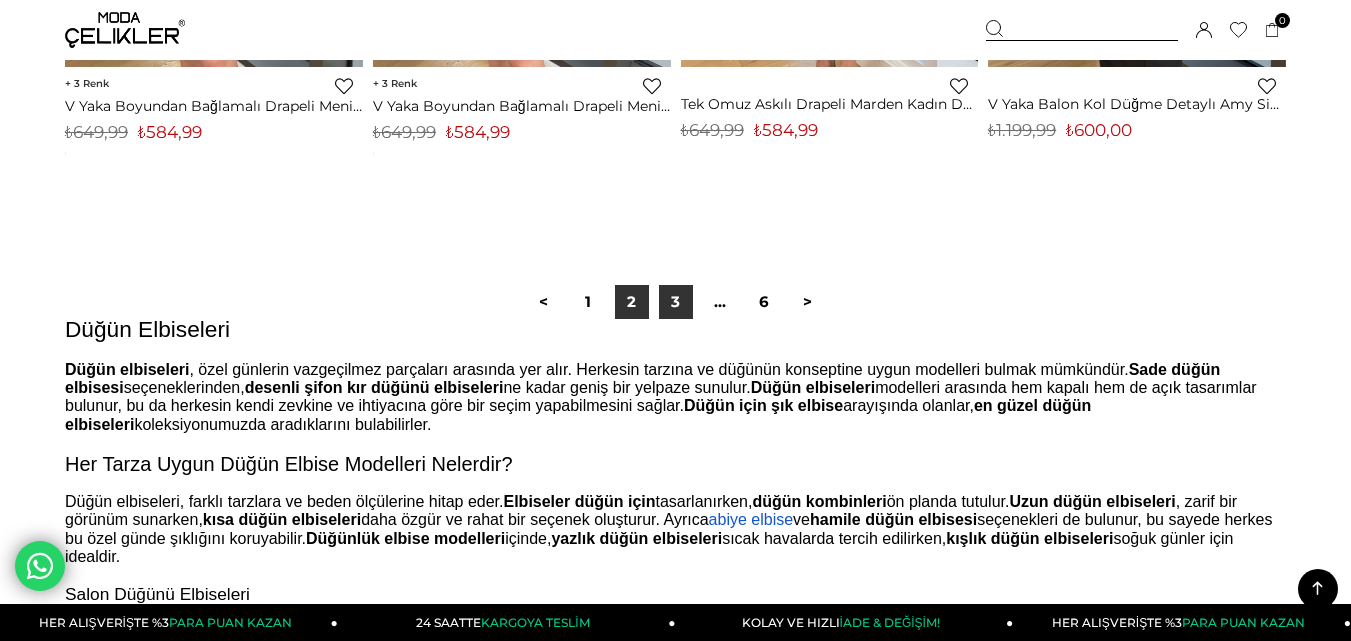 click on "3" at bounding box center (676, 302) 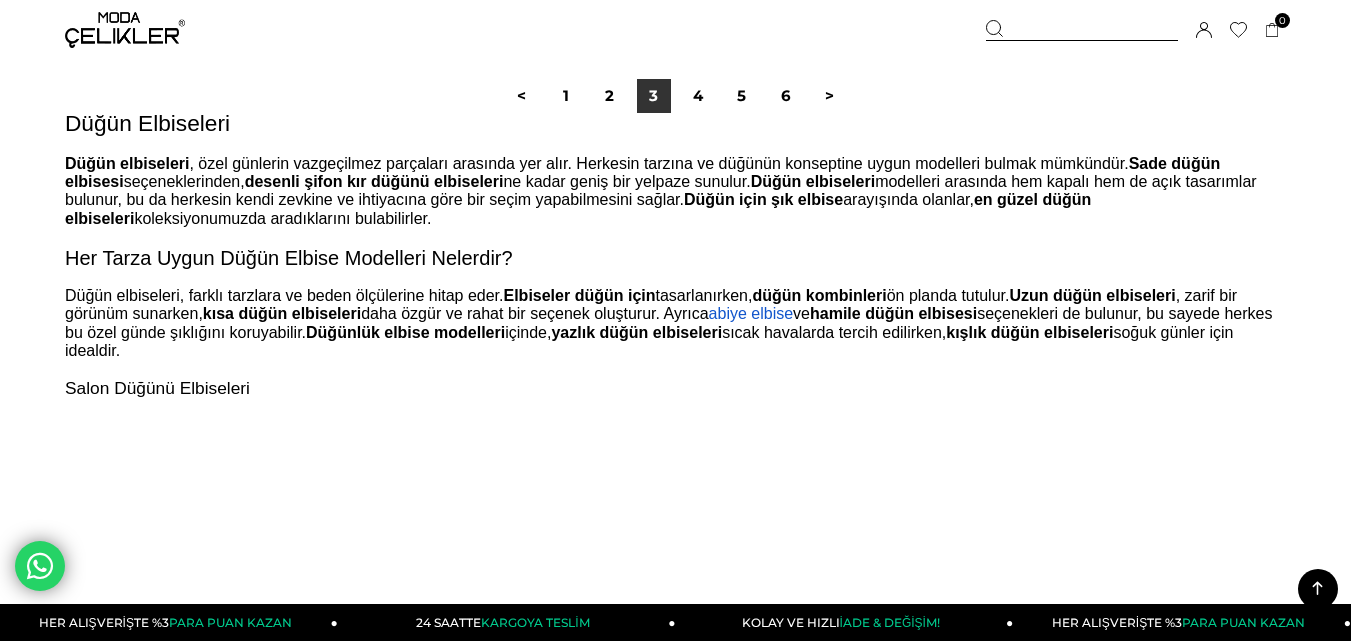 scroll, scrollTop: 11629, scrollLeft: 0, axis: vertical 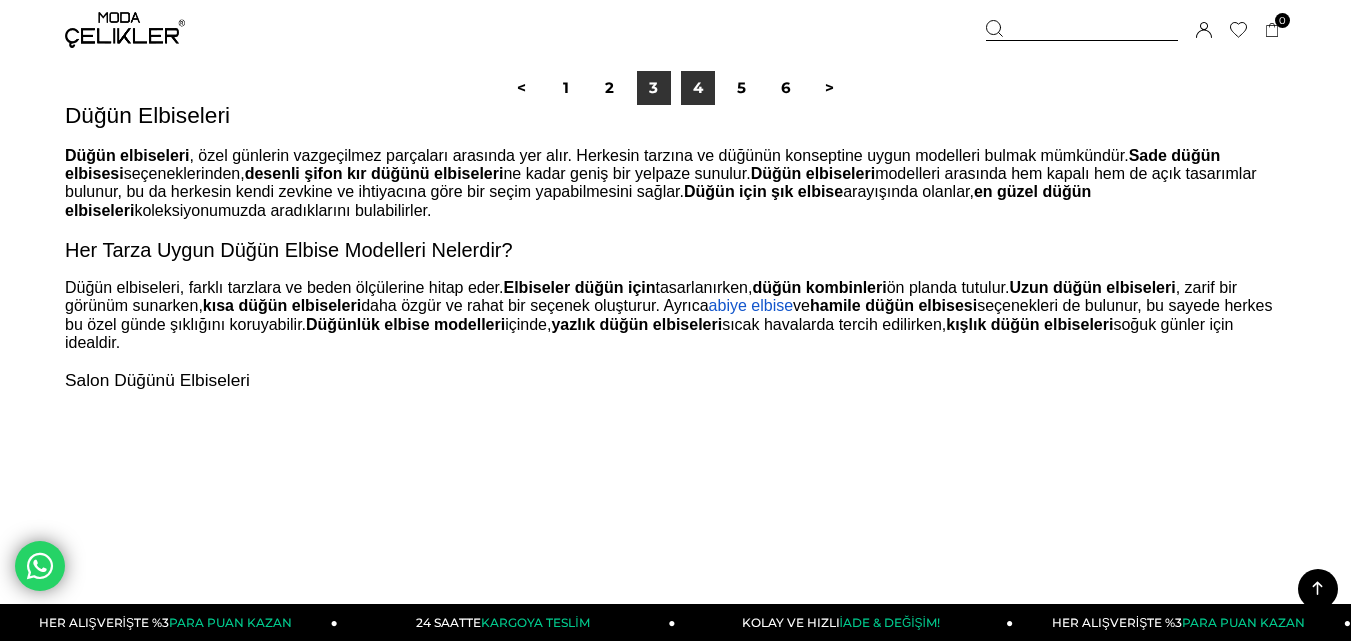 click on "4" at bounding box center (698, 88) 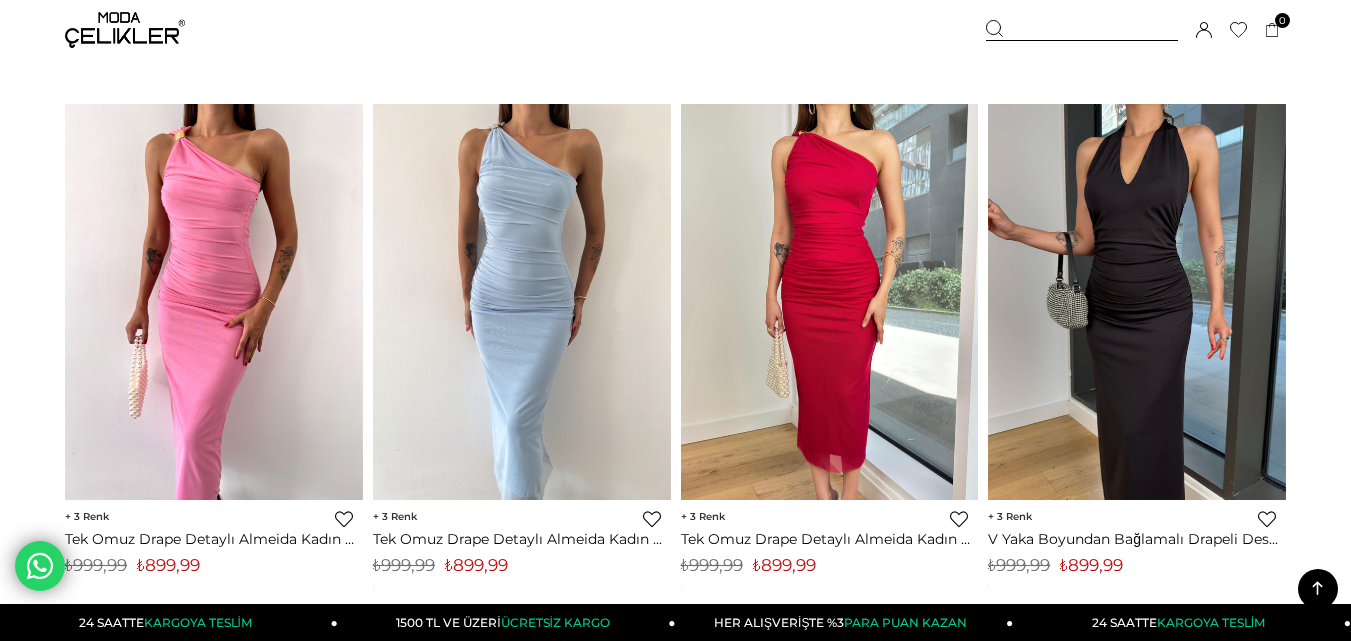 scroll, scrollTop: 8090, scrollLeft: 0, axis: vertical 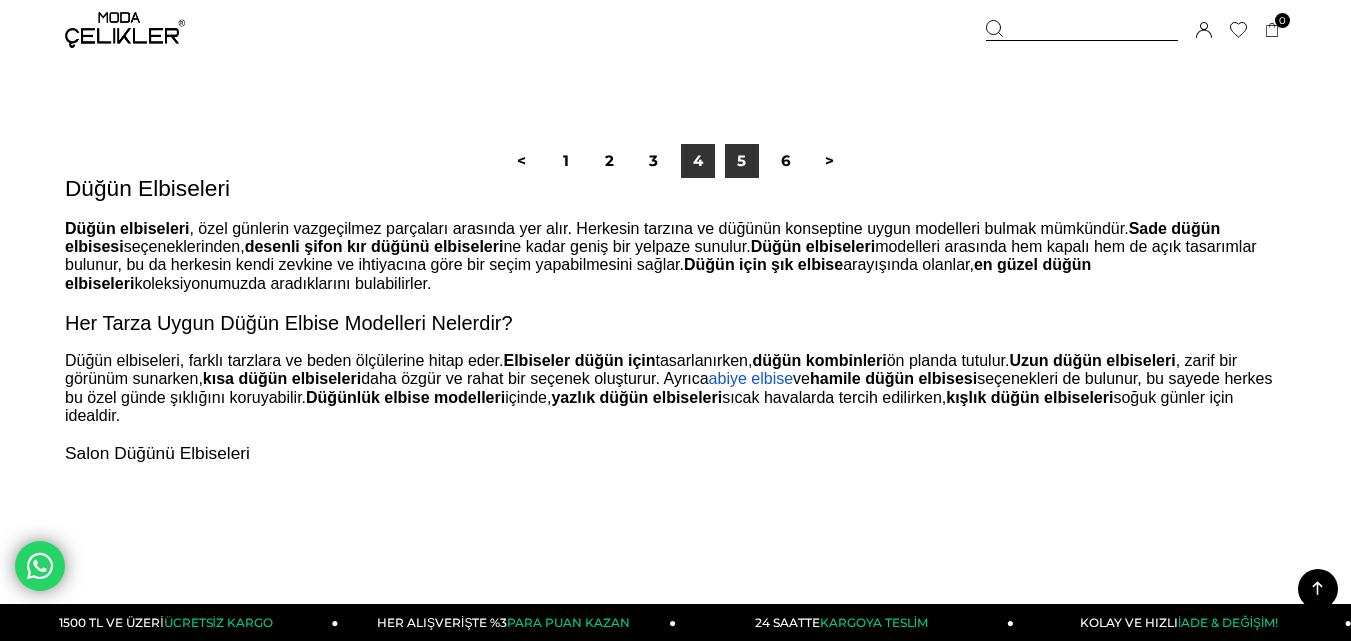 click on "5" at bounding box center (742, 161) 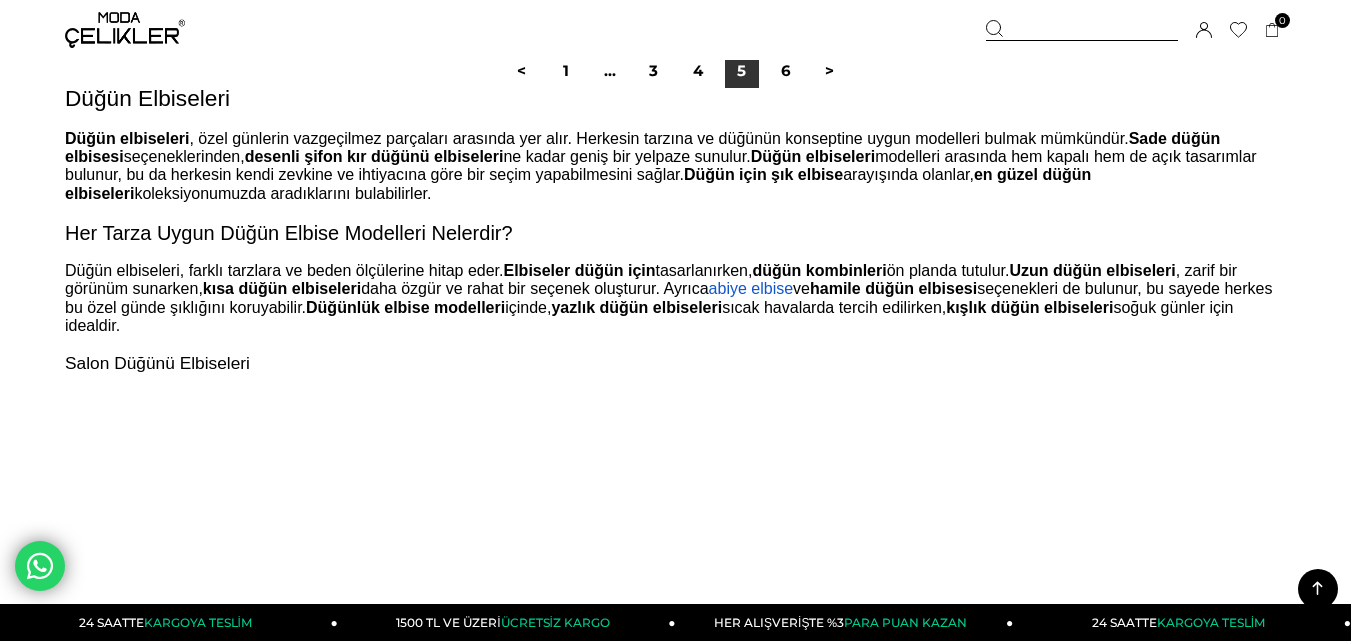 scroll, scrollTop: 11610, scrollLeft: 0, axis: vertical 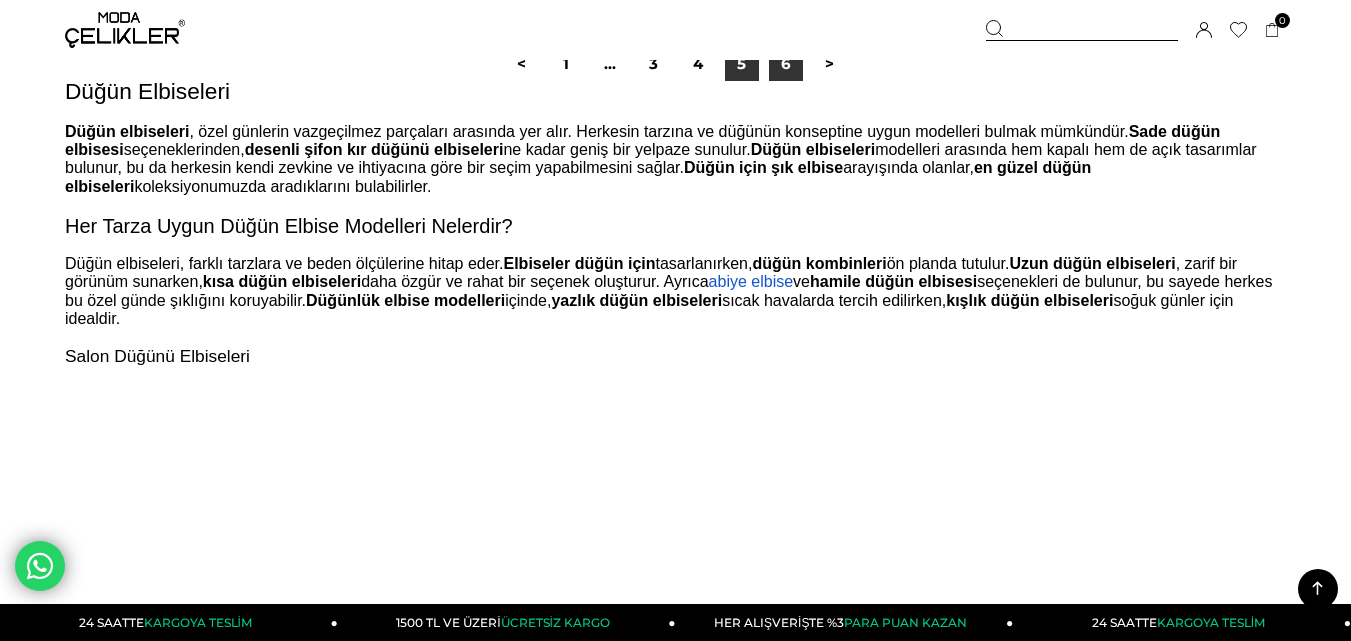 click on "6" at bounding box center (786, 64) 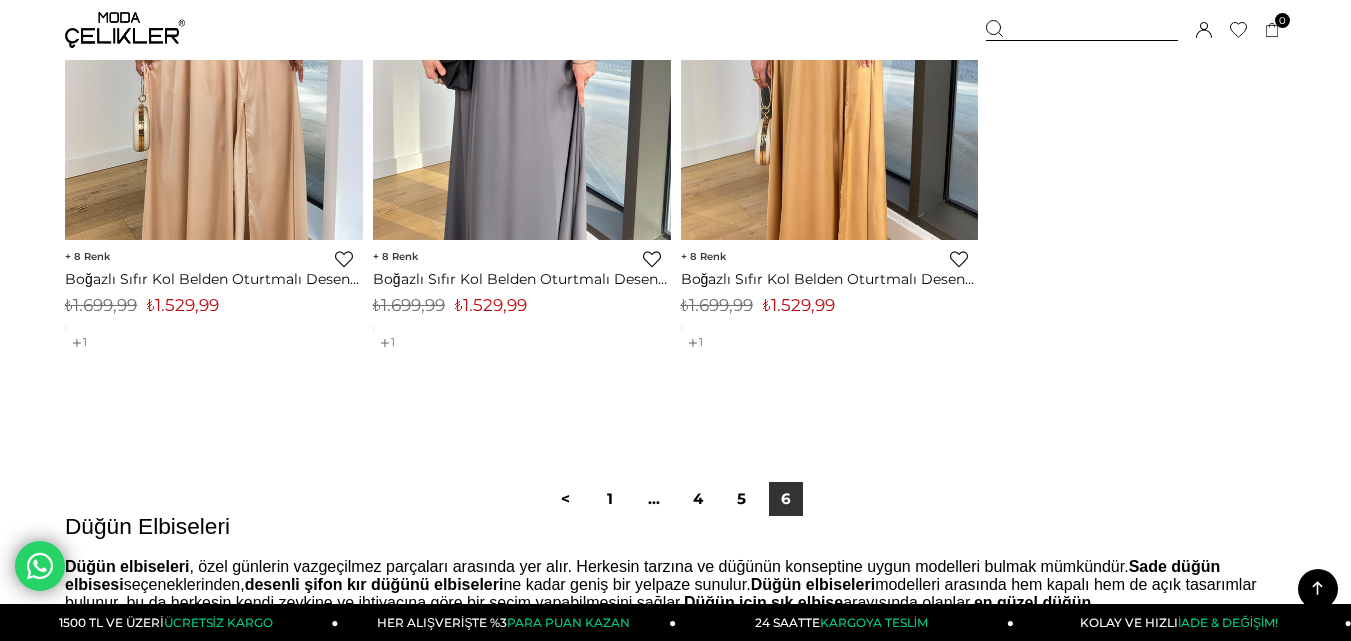 scroll, scrollTop: 2746, scrollLeft: 0, axis: vertical 